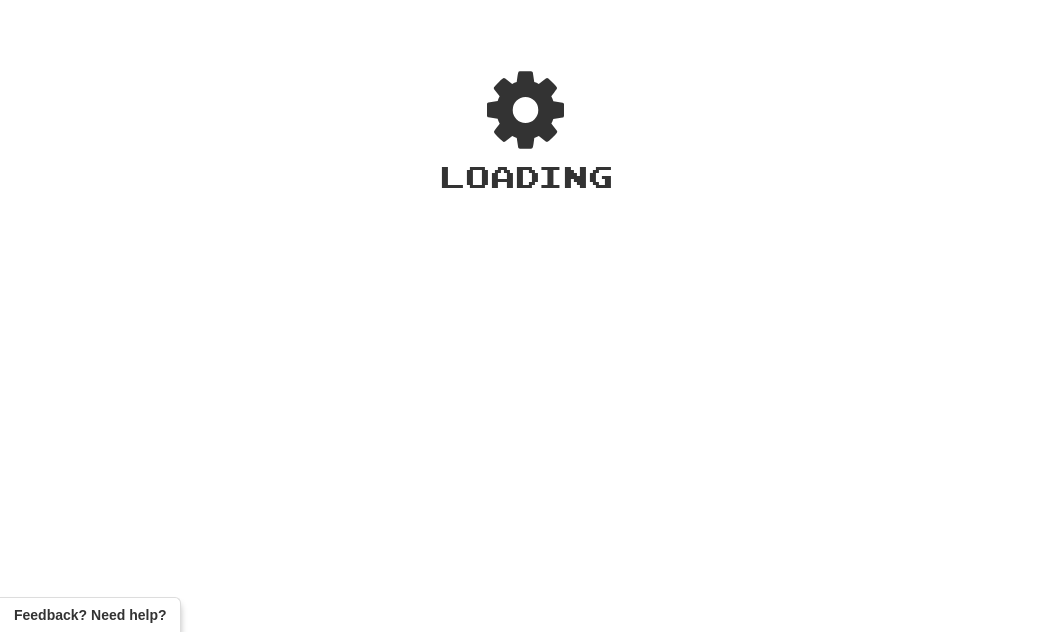 scroll, scrollTop: 0, scrollLeft: 0, axis: both 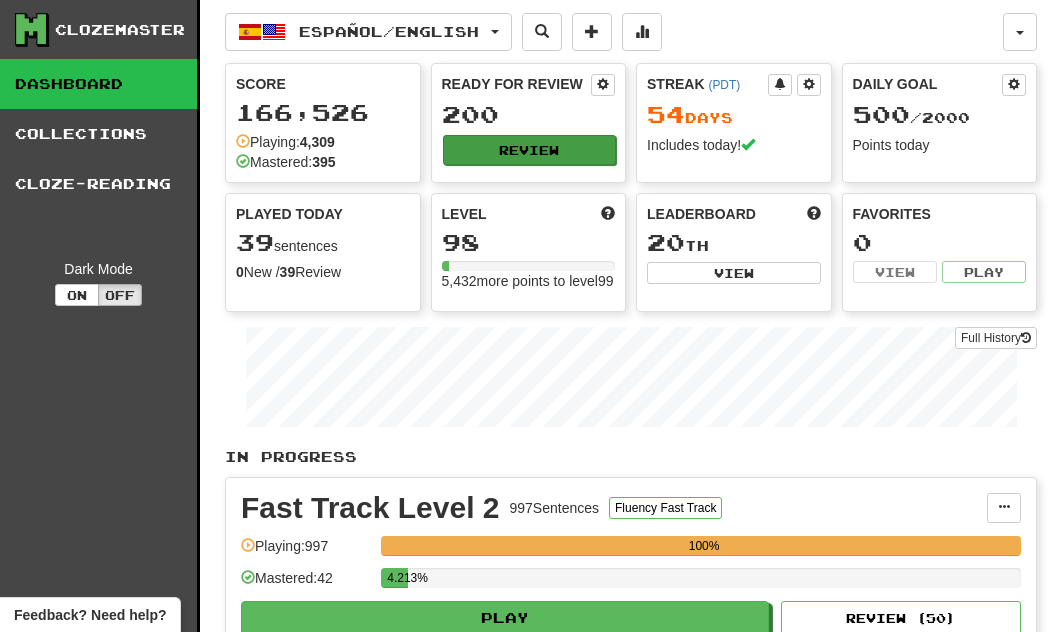 click on "Review" at bounding box center (530, 150) 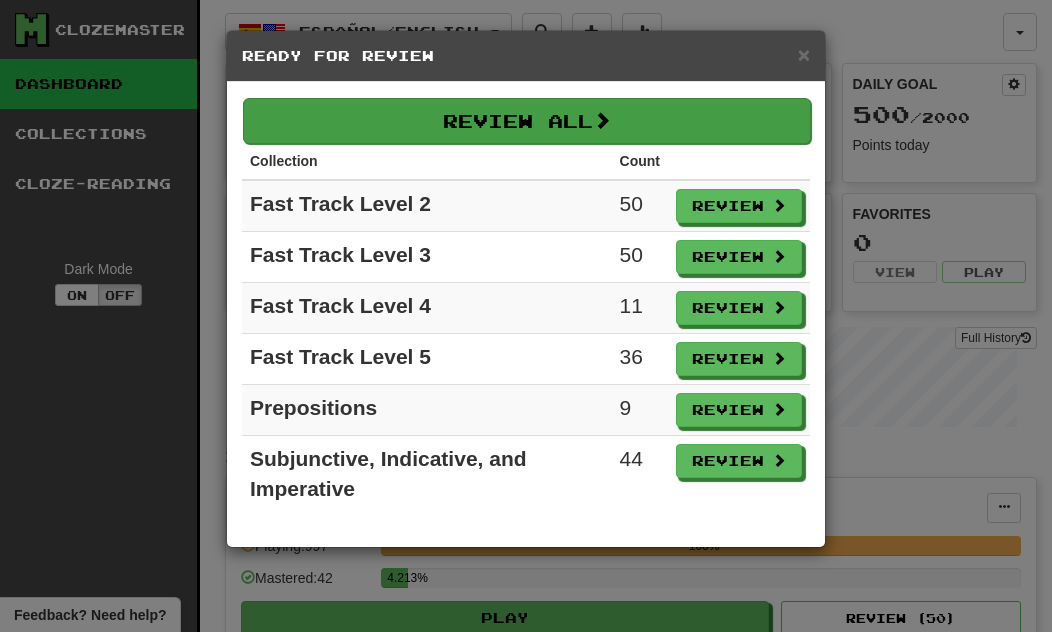click on "Review All" at bounding box center (527, 121) 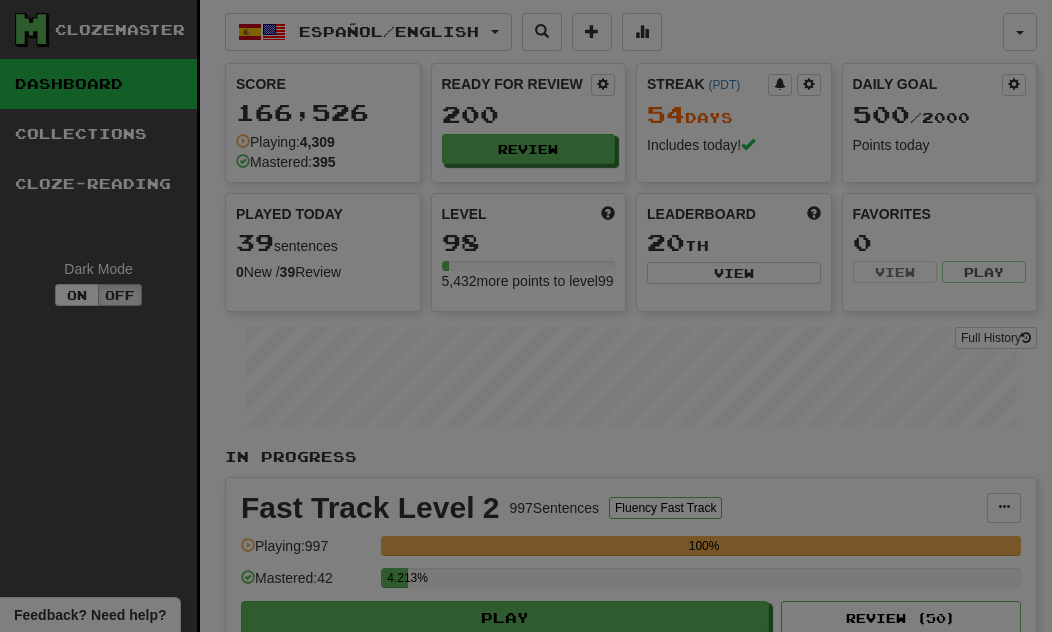 select on "**" 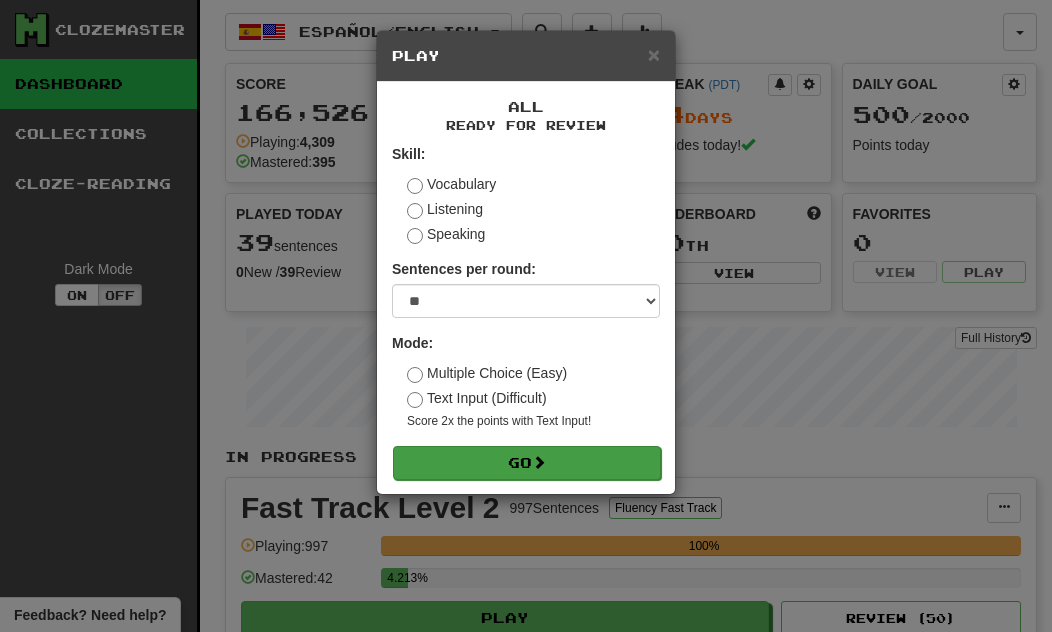 click on "Go" at bounding box center [527, 463] 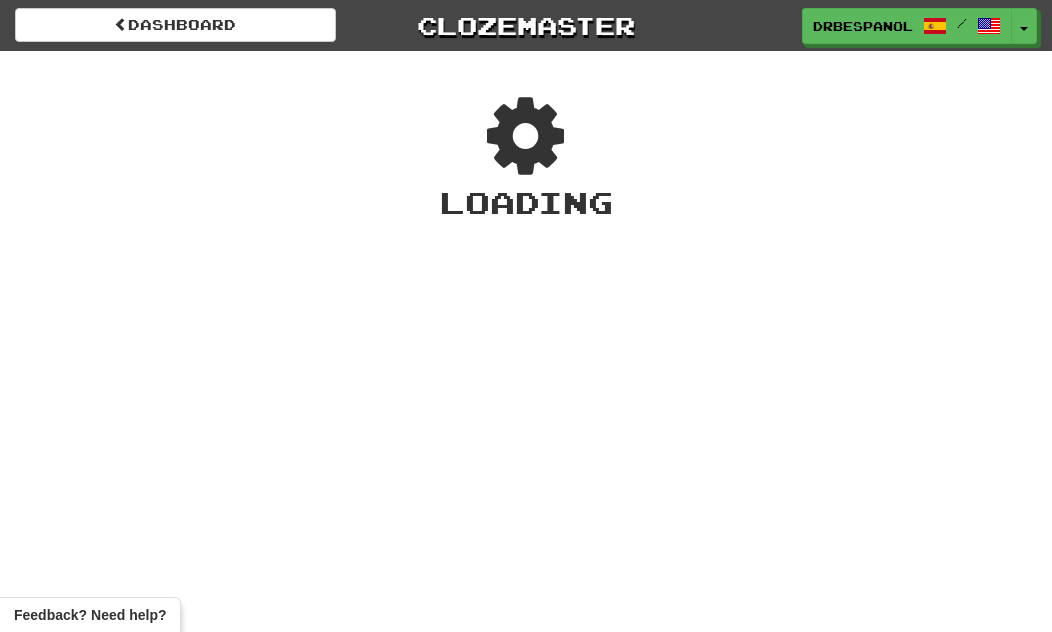 scroll, scrollTop: 0, scrollLeft: 0, axis: both 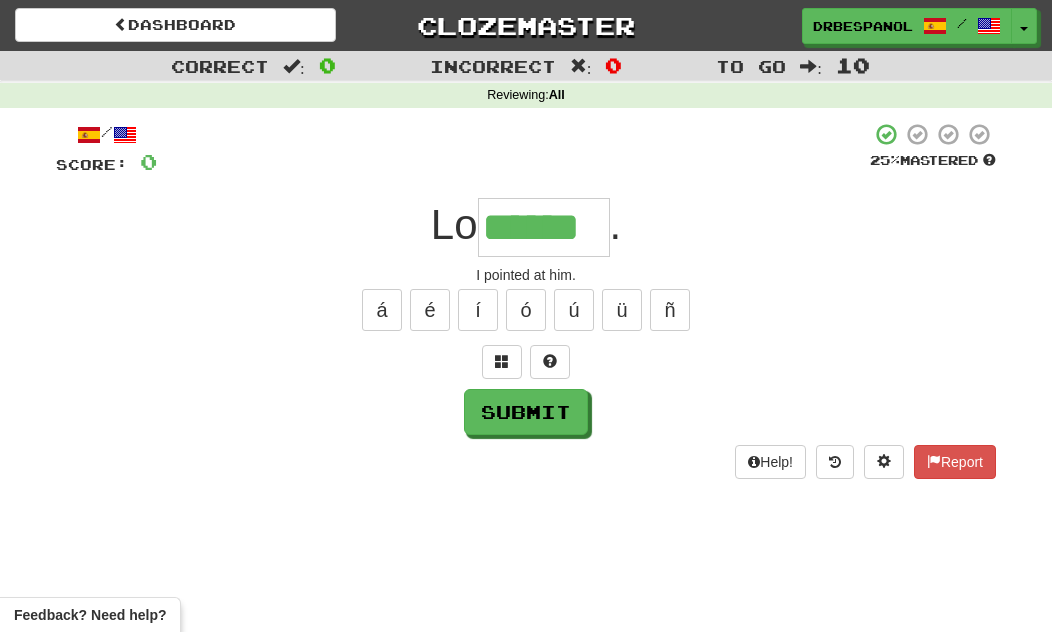 type on "******" 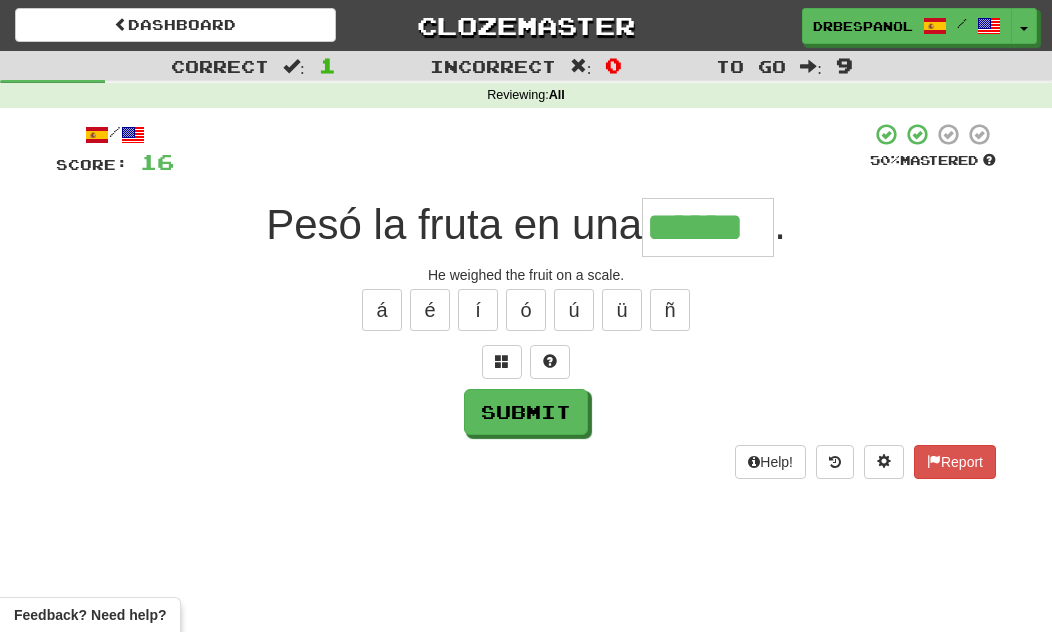 type on "******" 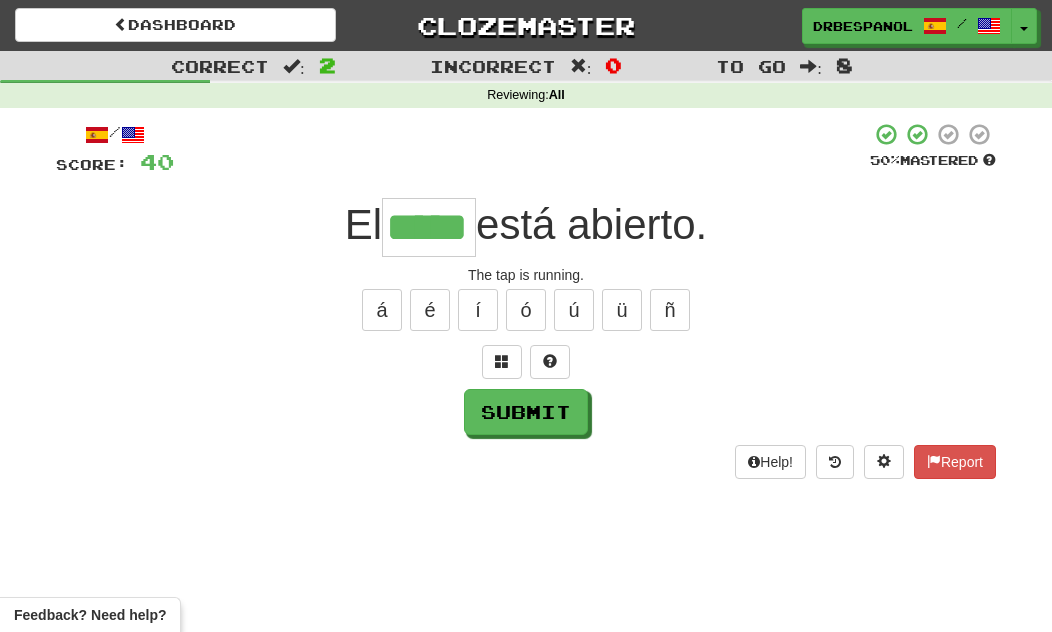type on "*****" 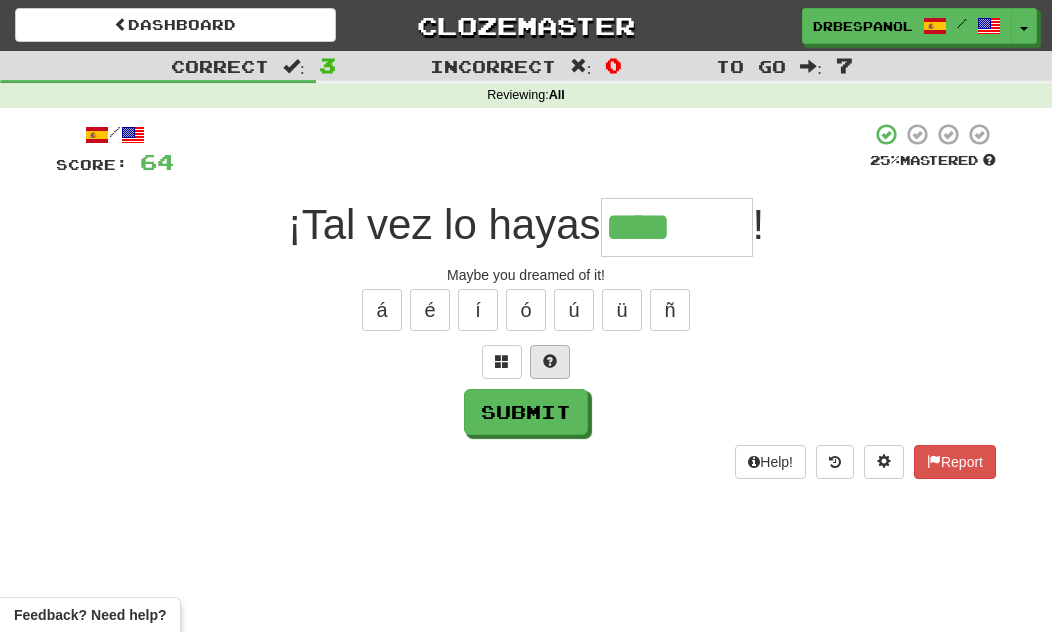click at bounding box center [550, 362] 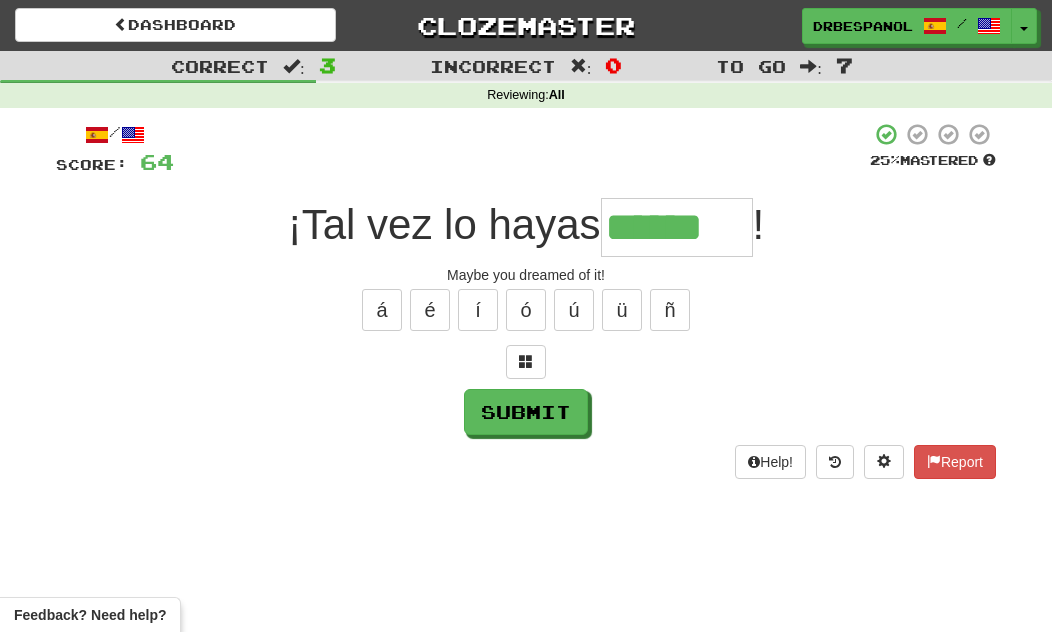 type on "******" 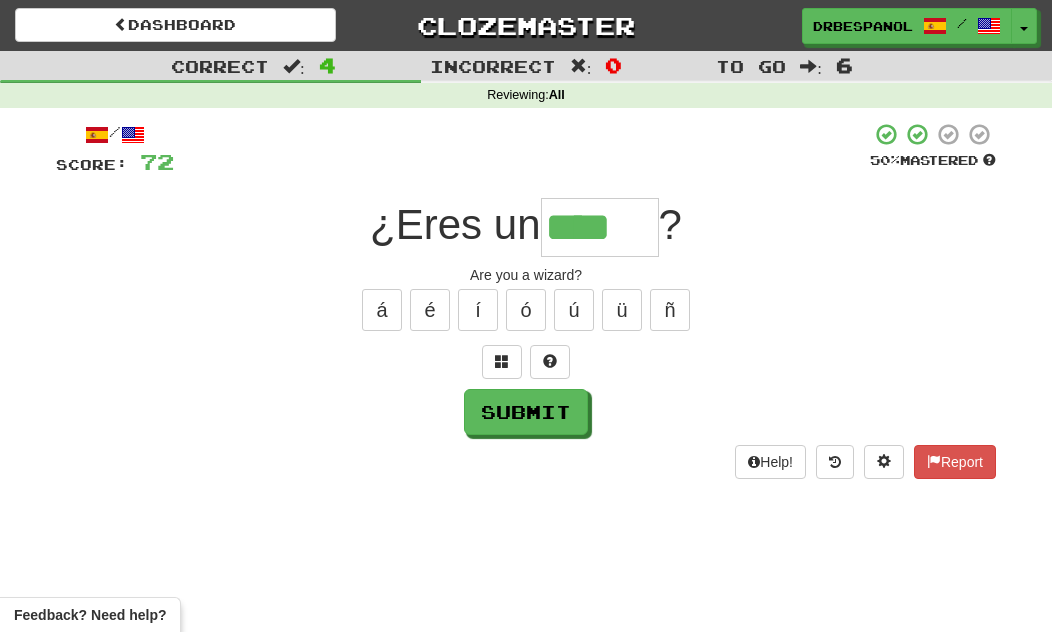 type on "****" 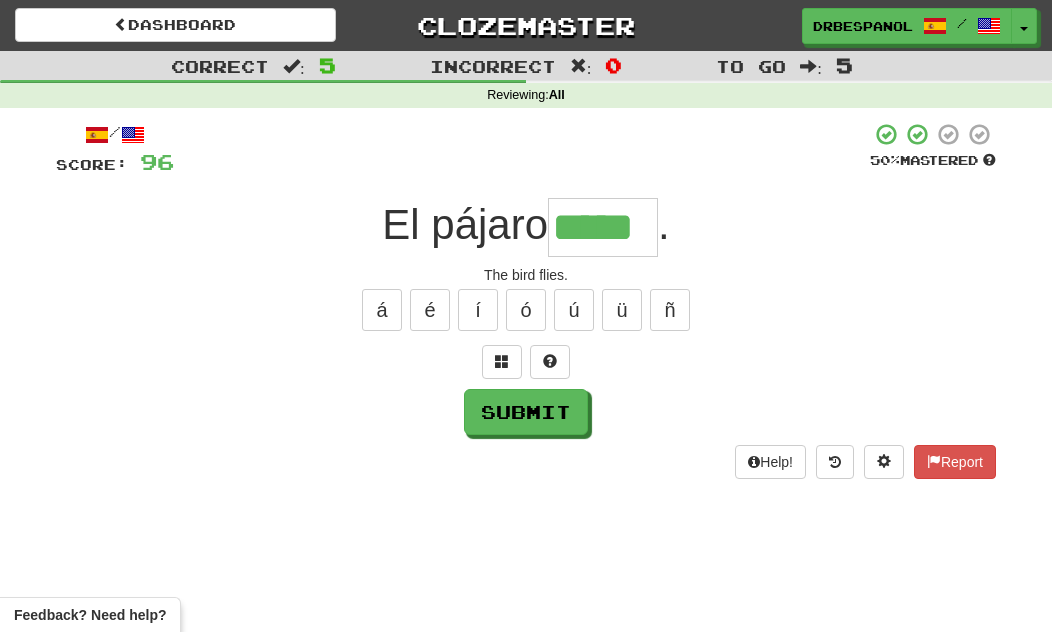 type on "*****" 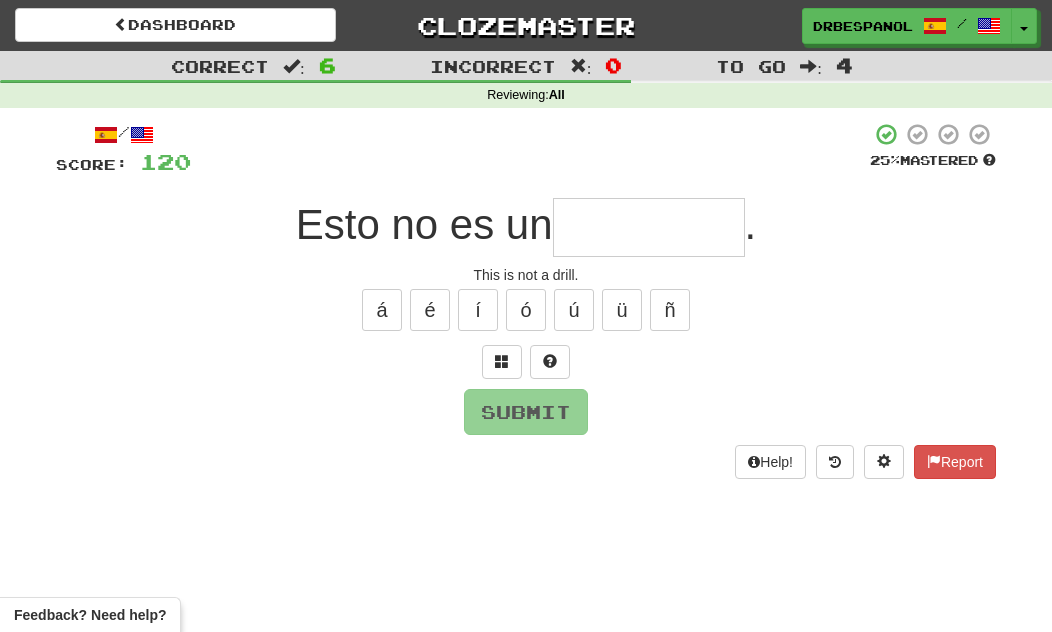 type on "*" 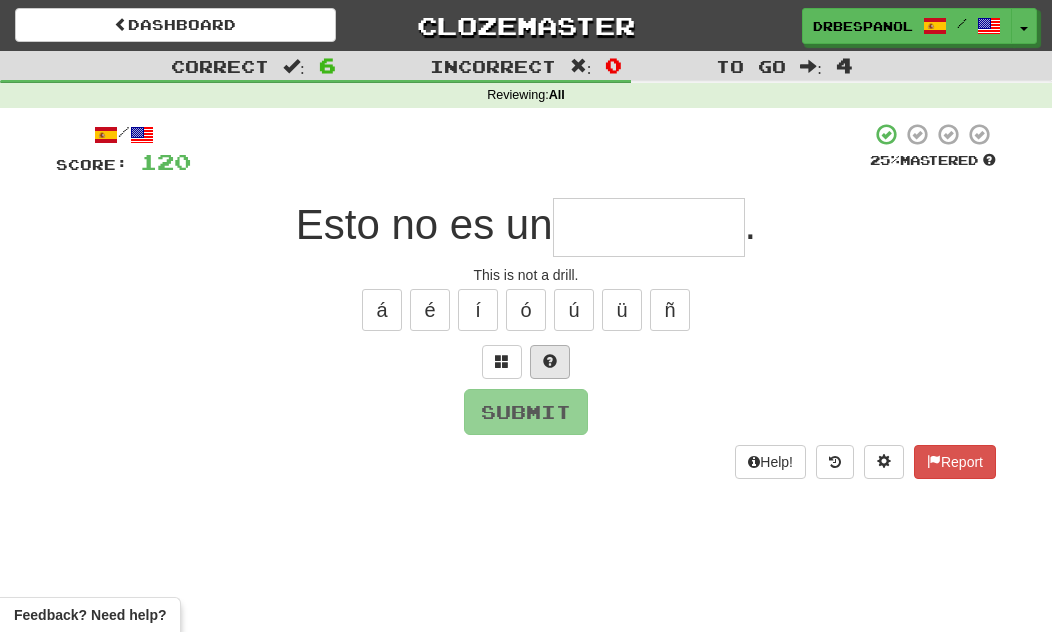 click at bounding box center (550, 362) 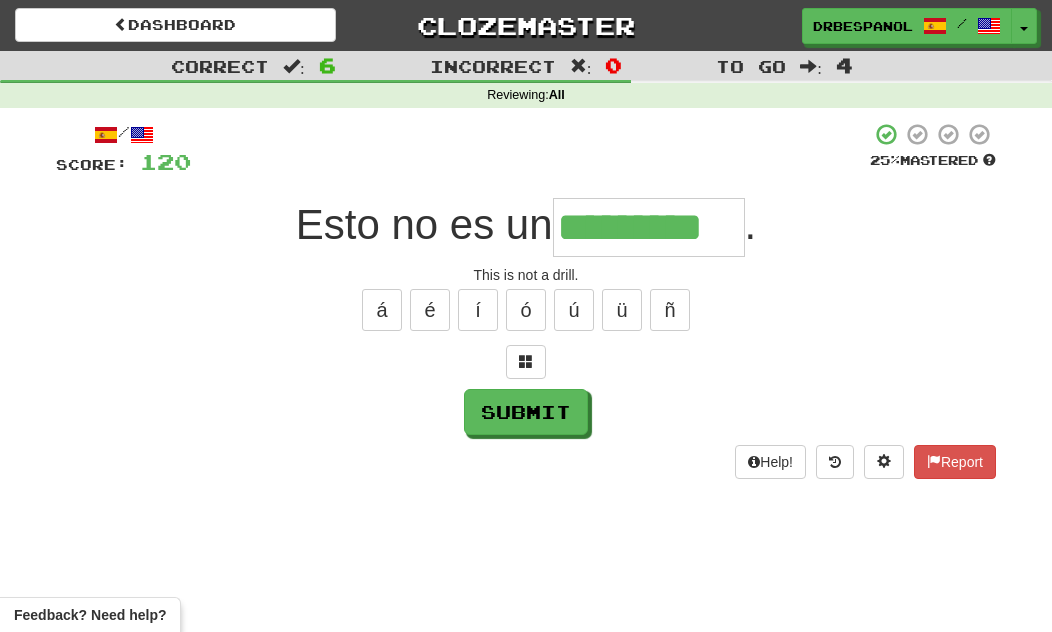 type on "*********" 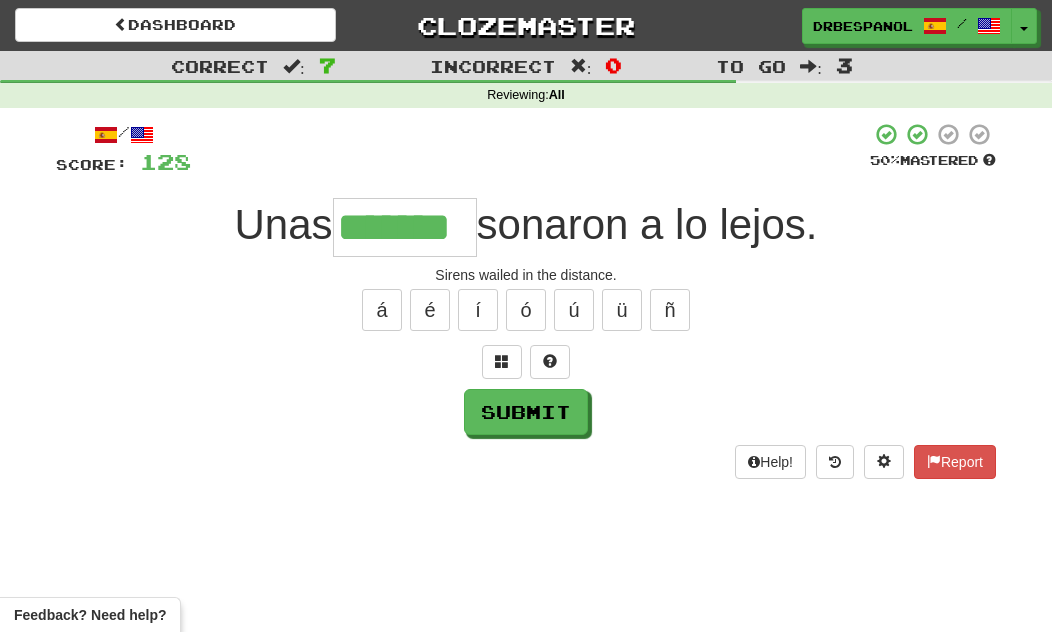 type on "*******" 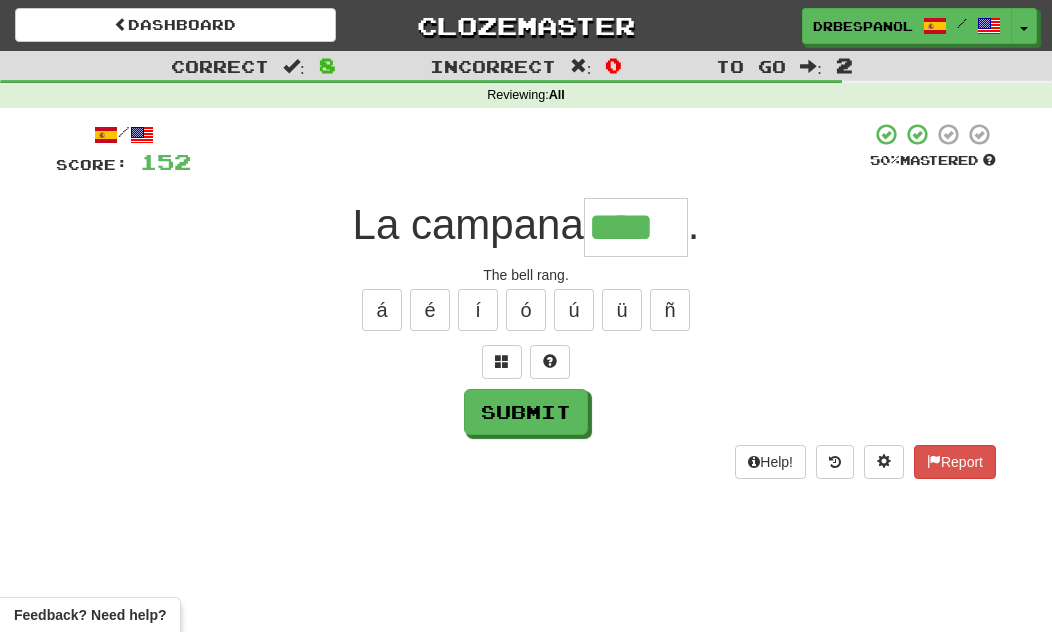 type on "****" 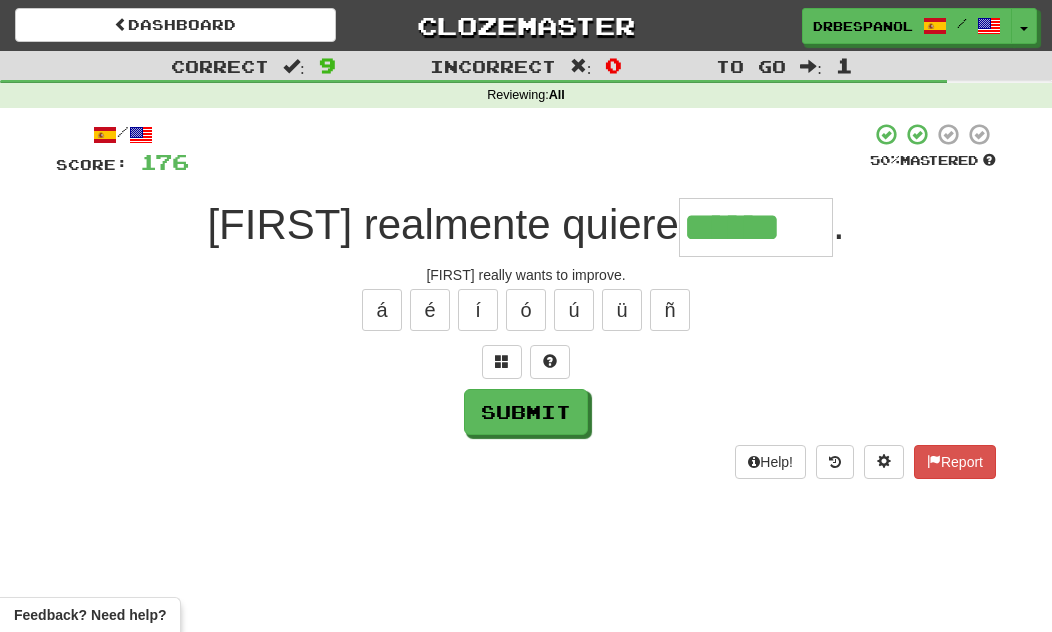 type on "*******" 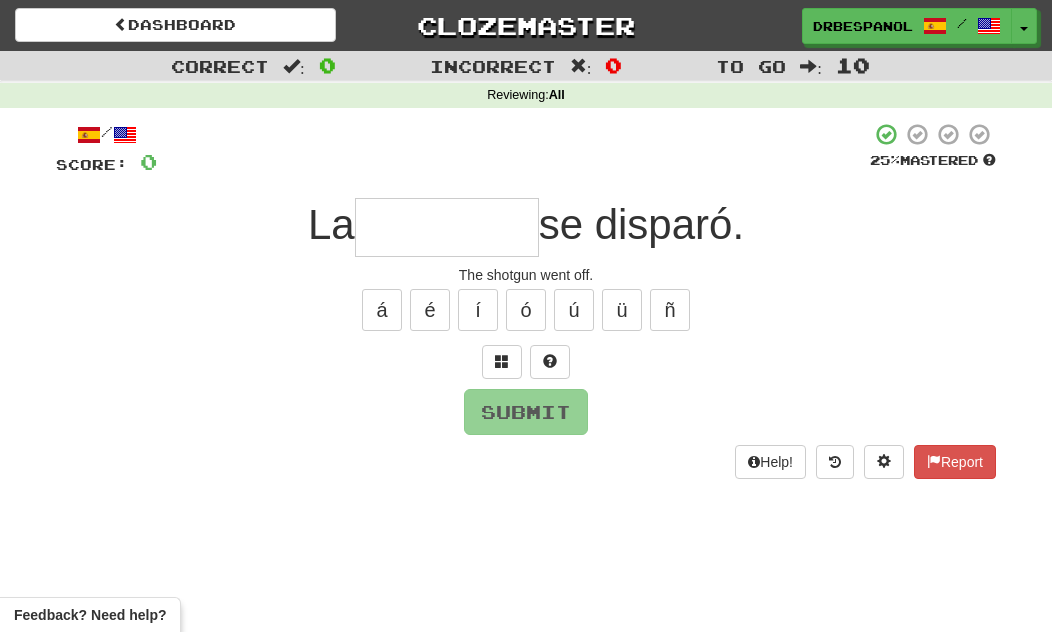 type on "*" 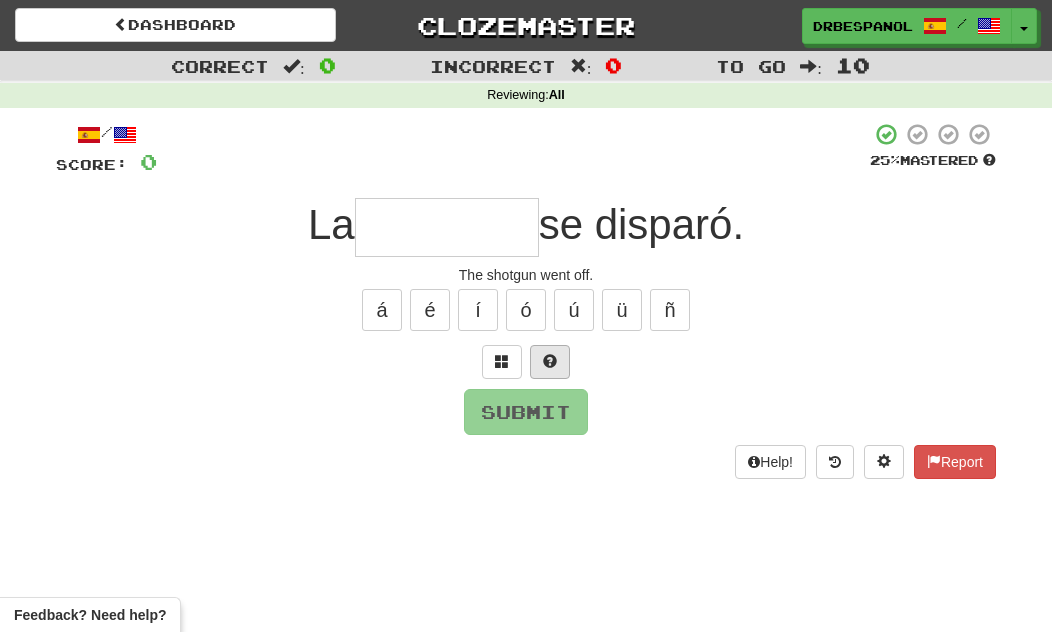 click at bounding box center (550, 361) 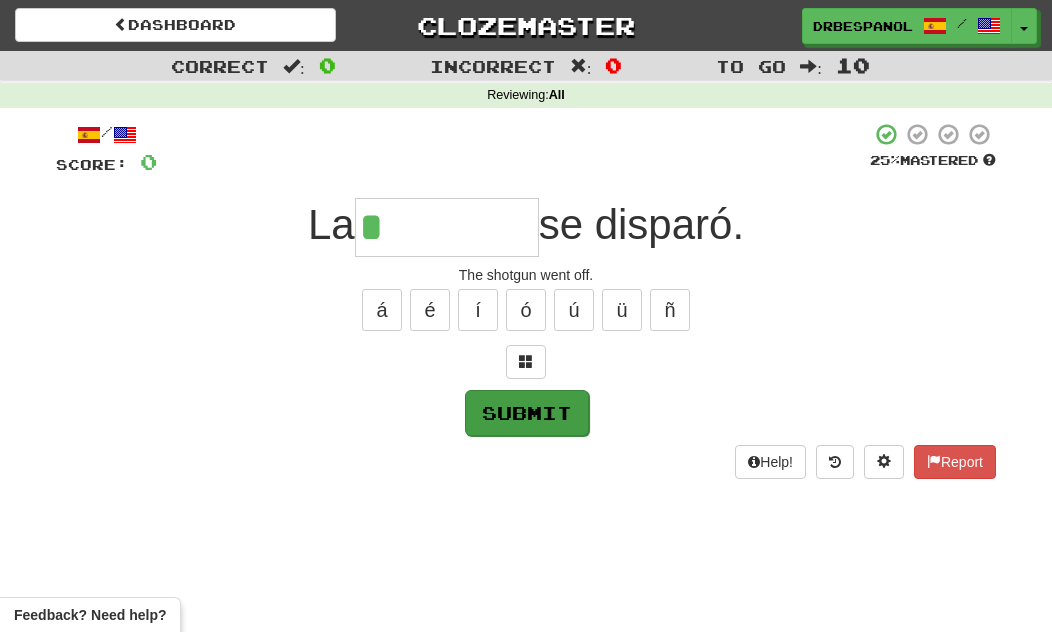 click on "Submit" at bounding box center [527, 413] 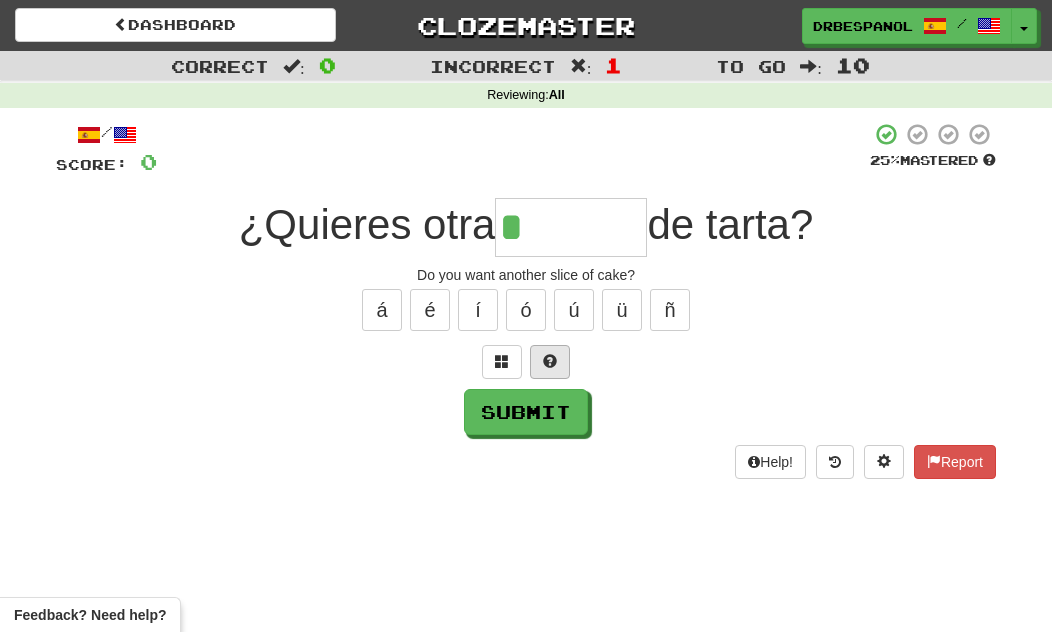 click at bounding box center (550, 362) 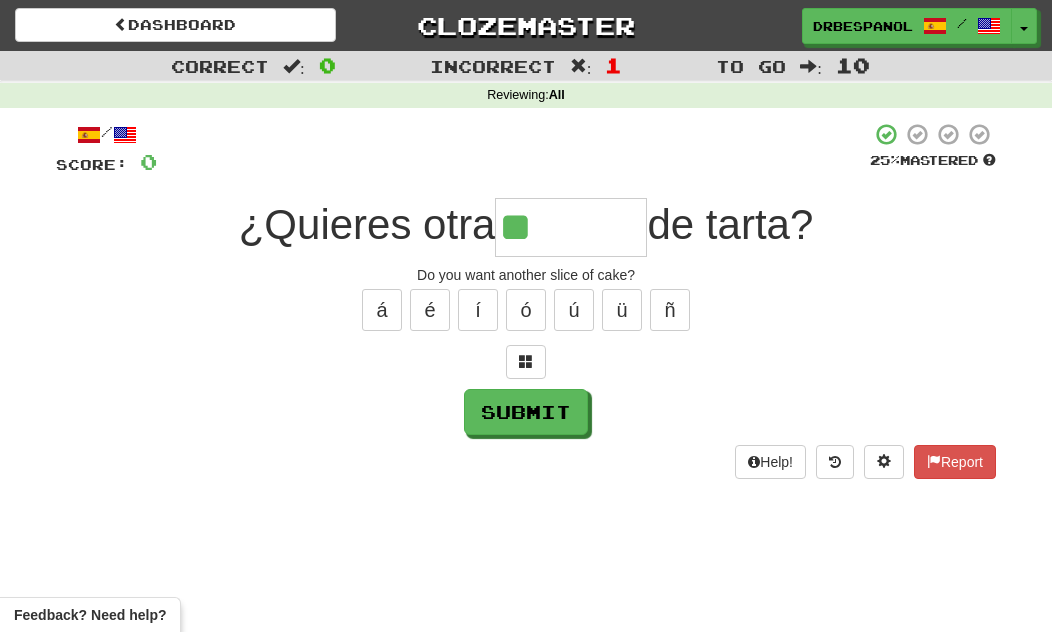 type on "*******" 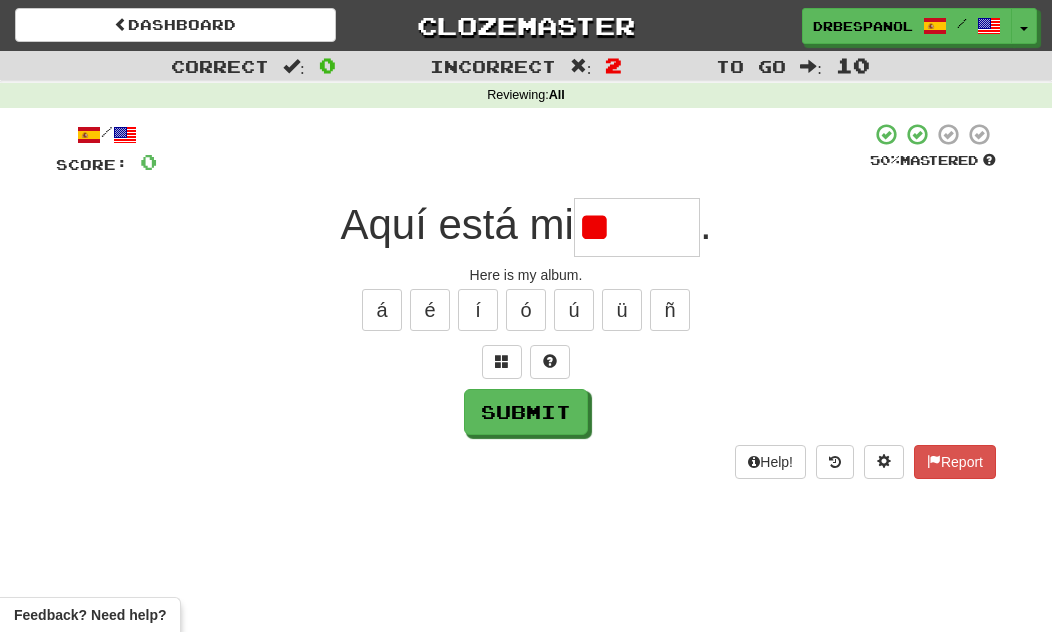 type on "*" 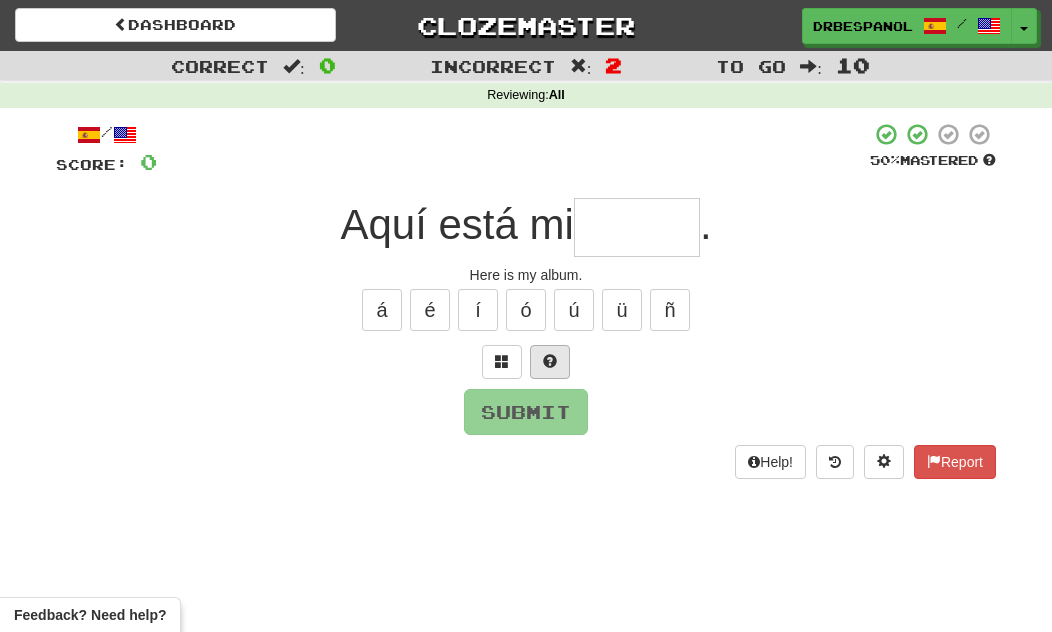 click at bounding box center [550, 362] 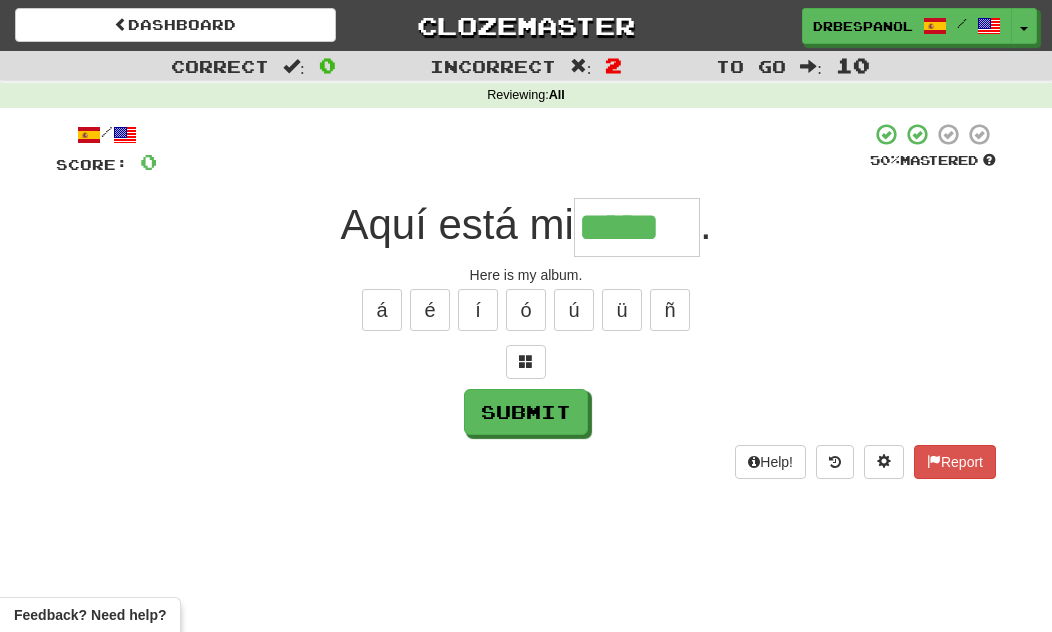 type on "*****" 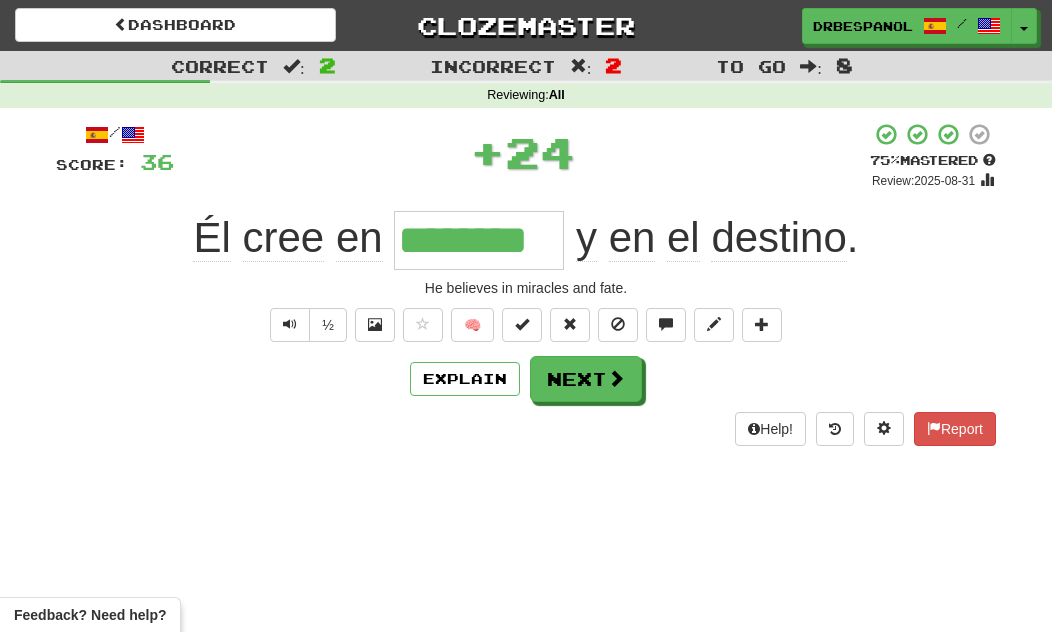 type on "********" 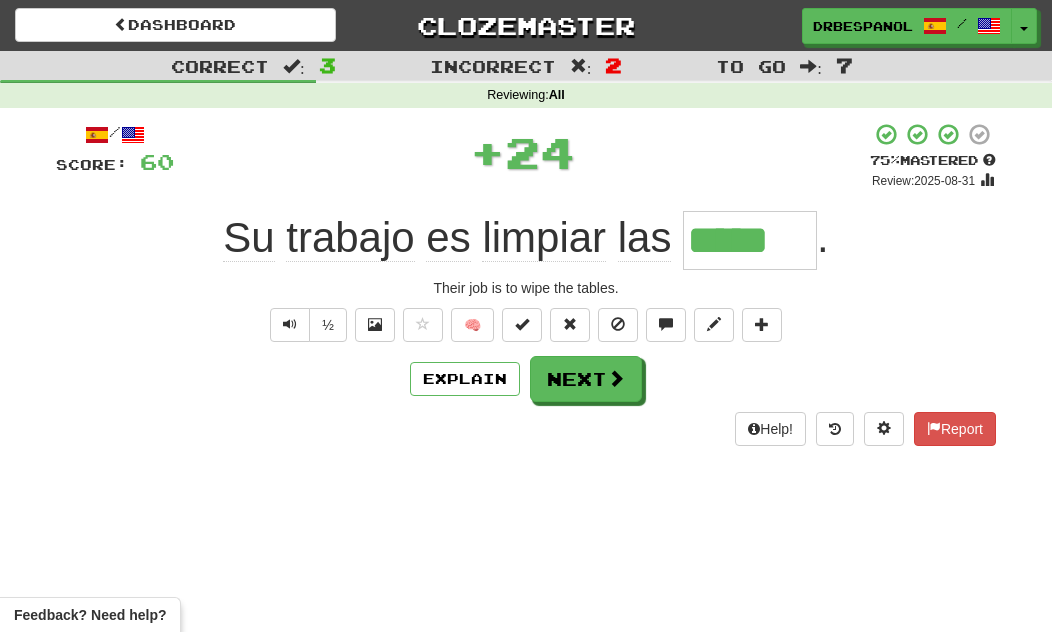 type on "*****" 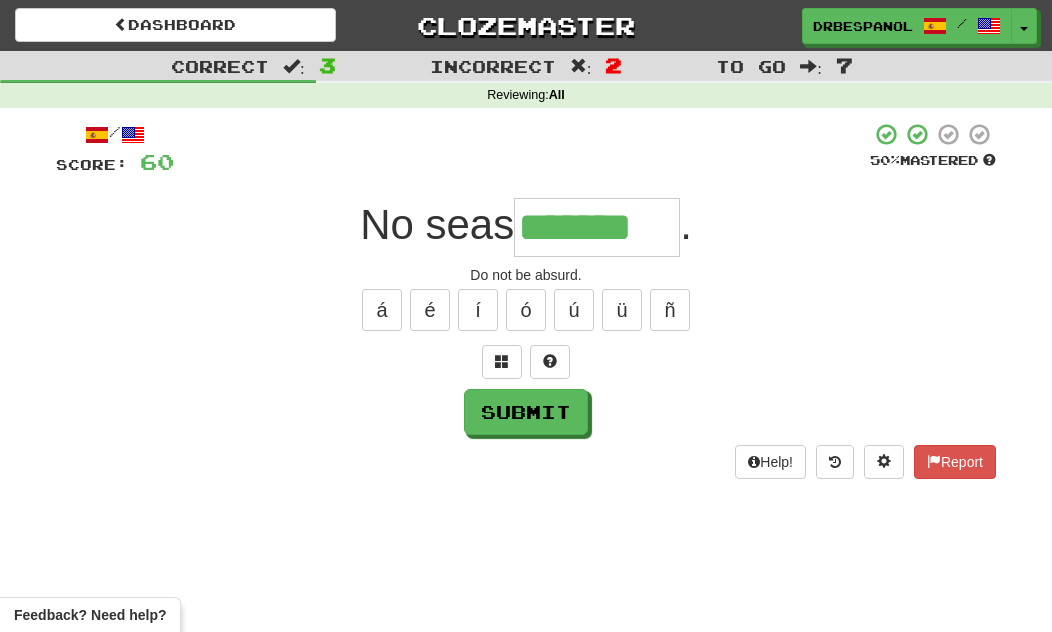 type on "*******" 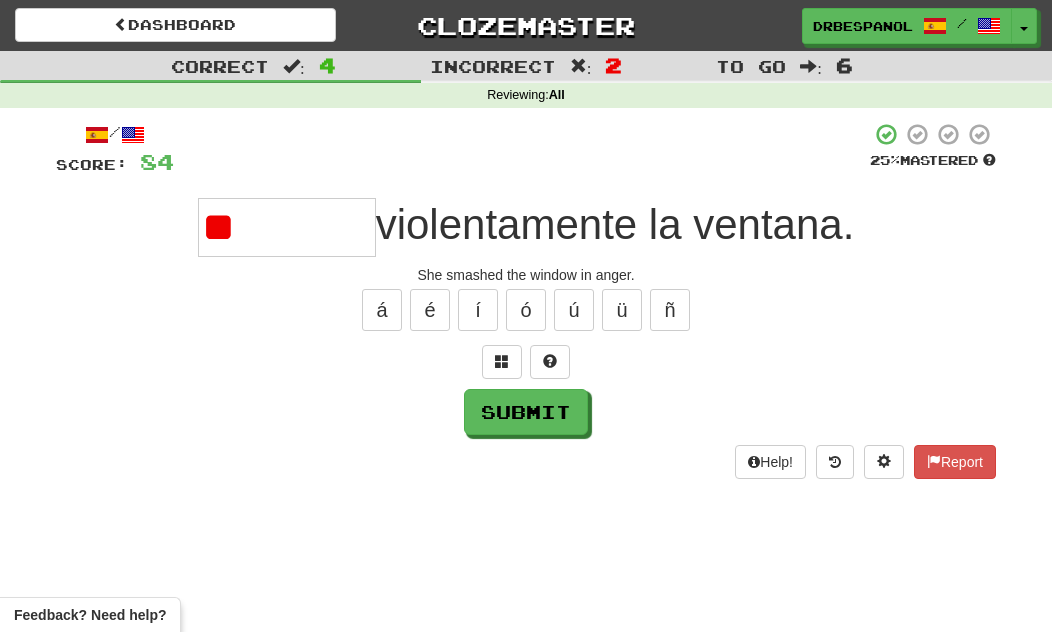 type on "*" 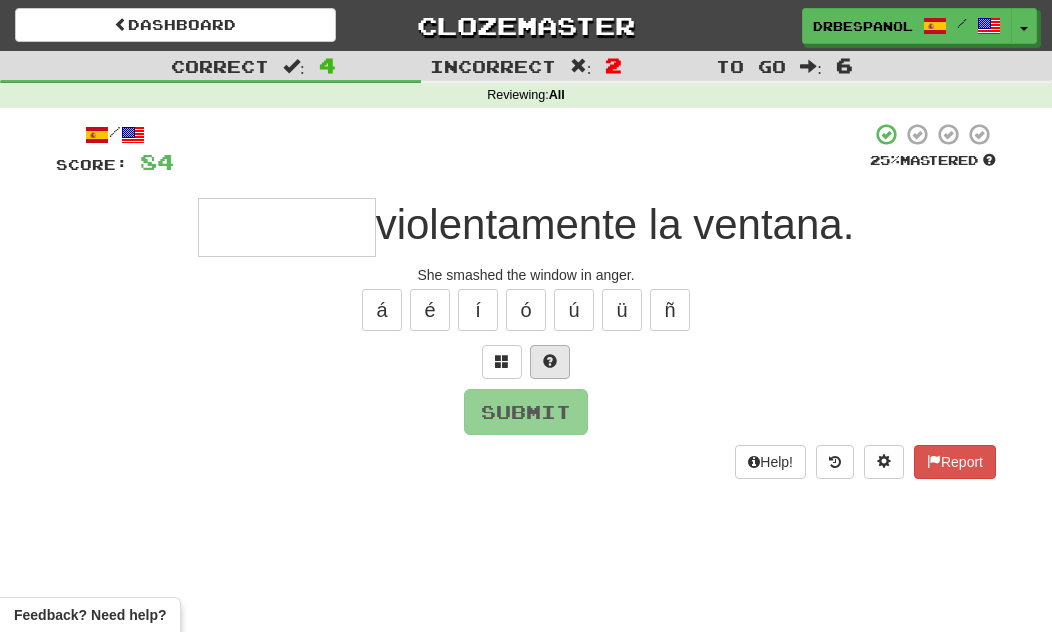click at bounding box center [550, 361] 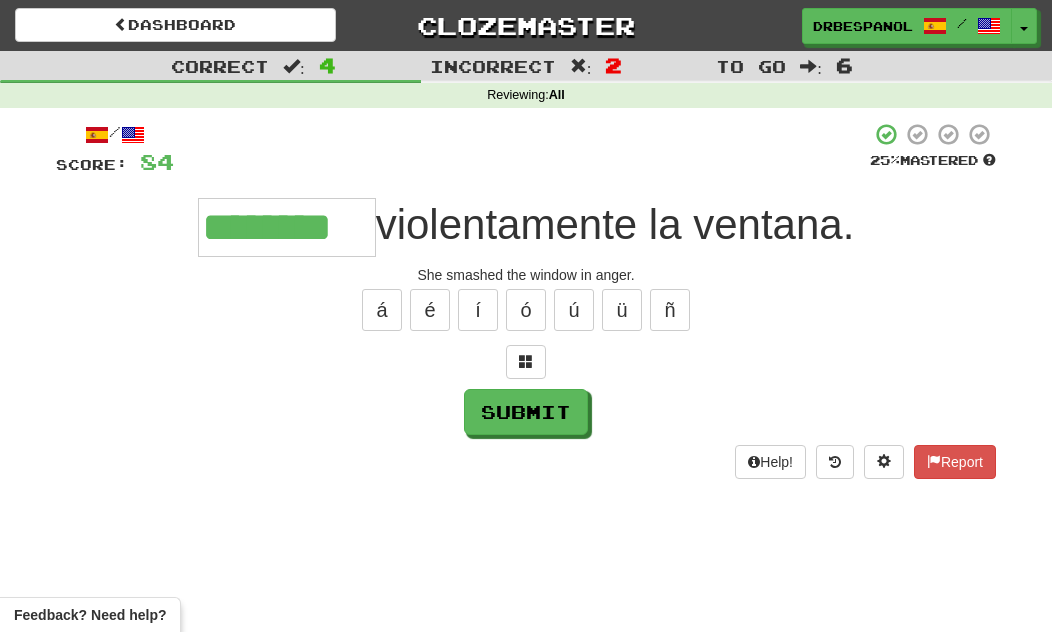 type on "********" 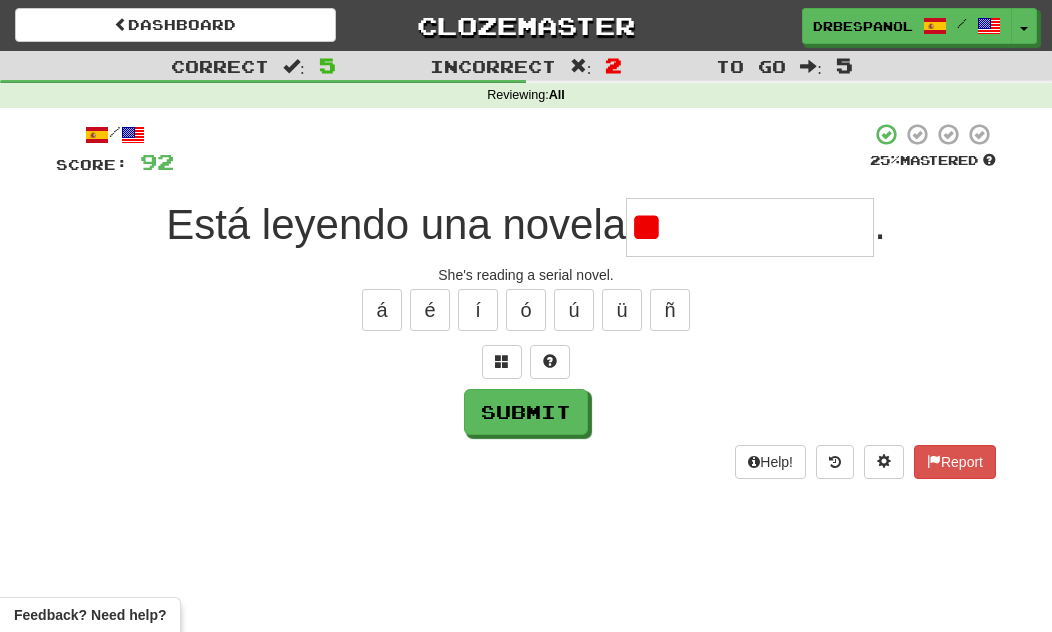 type on "*" 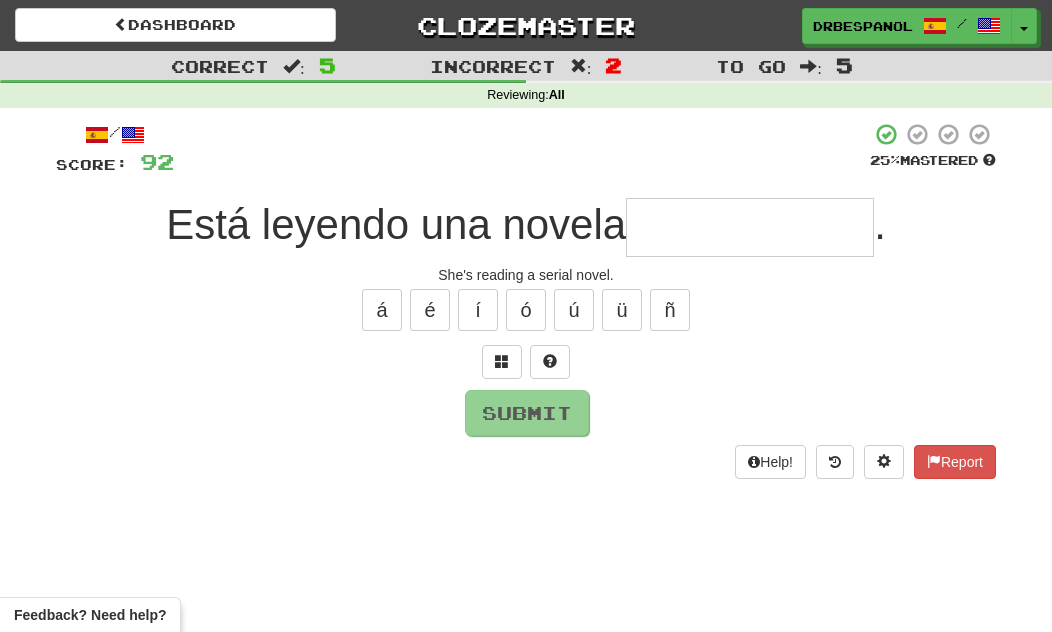 type on "**********" 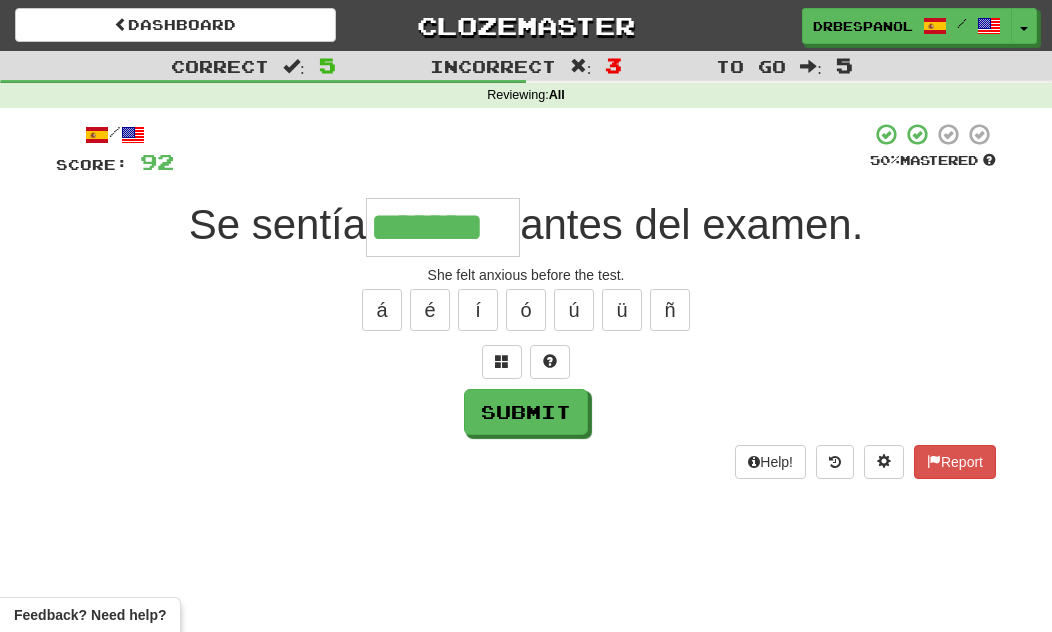 type on "*******" 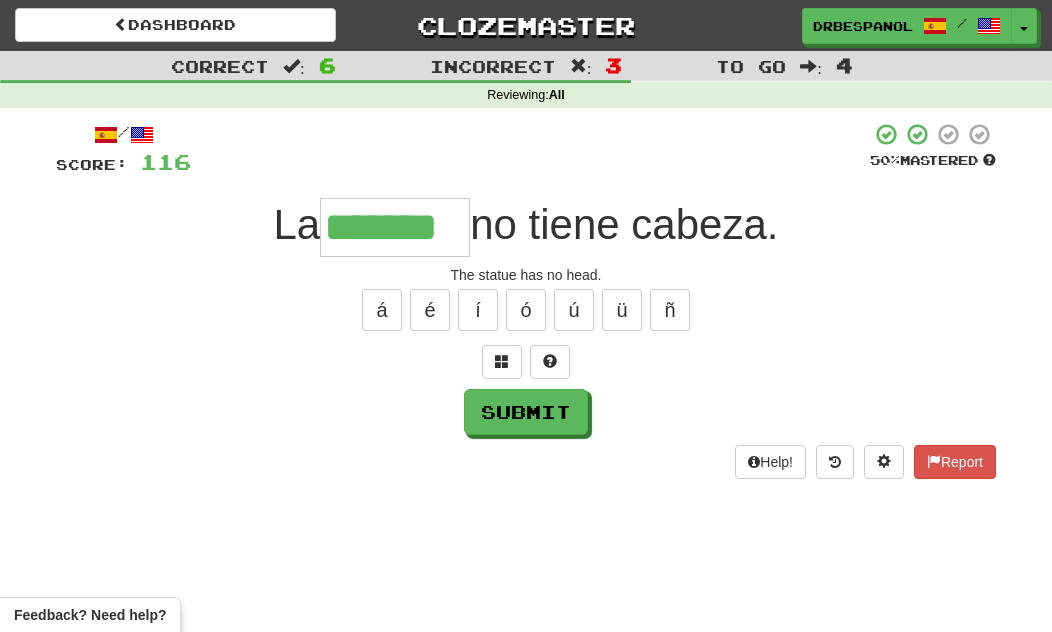 type on "*******" 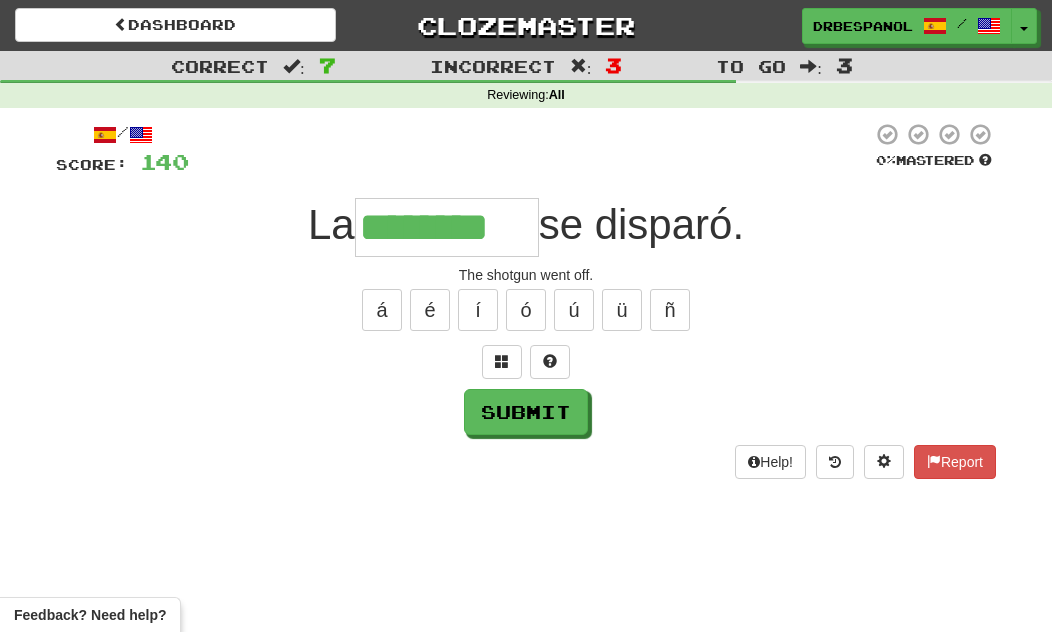type on "********" 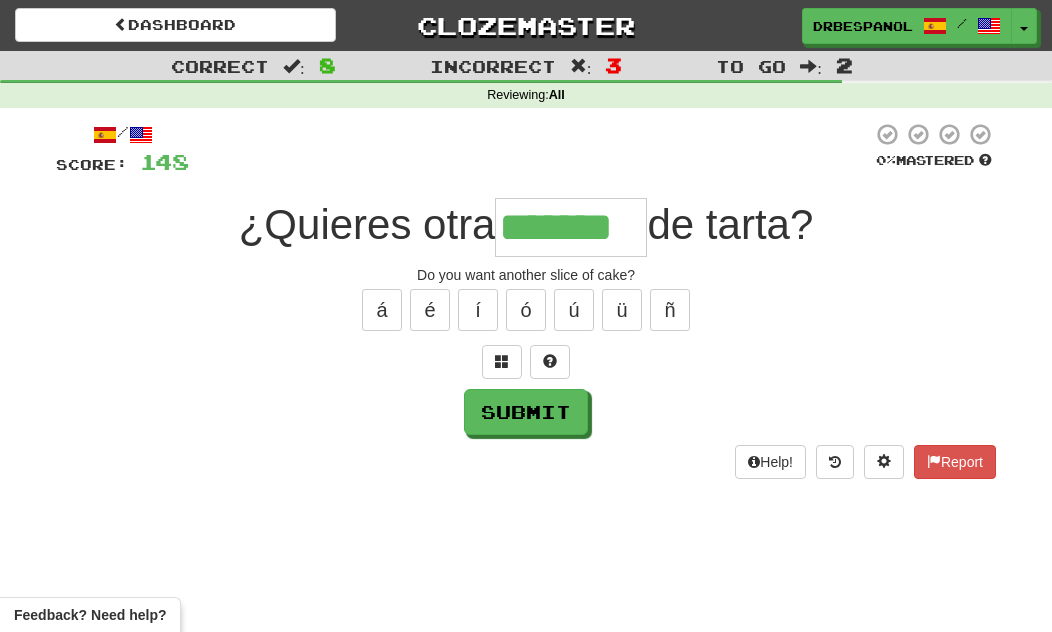 type on "*******" 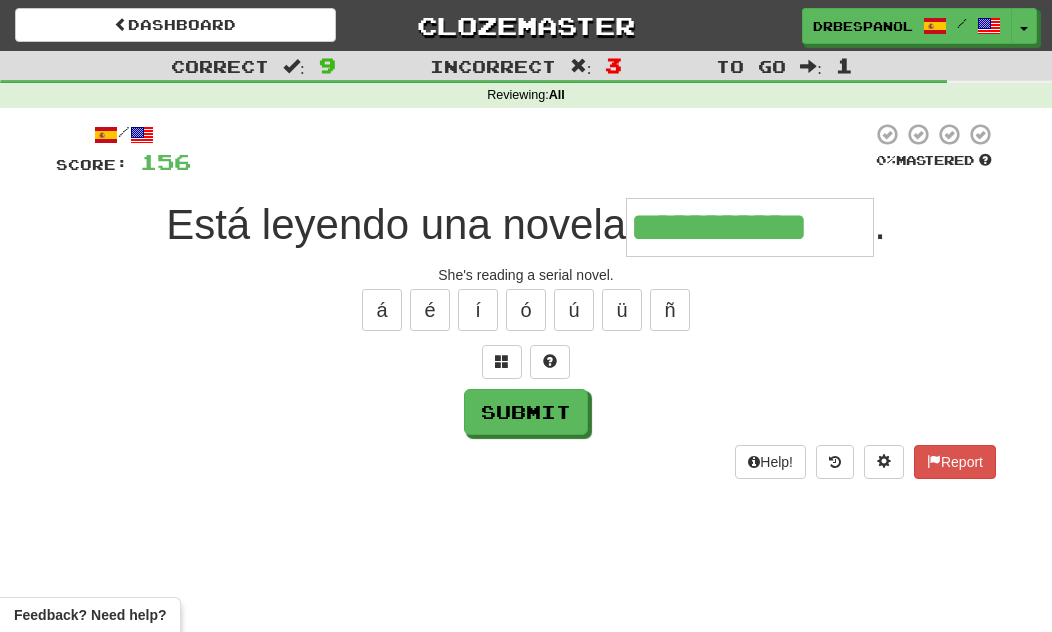 type on "**********" 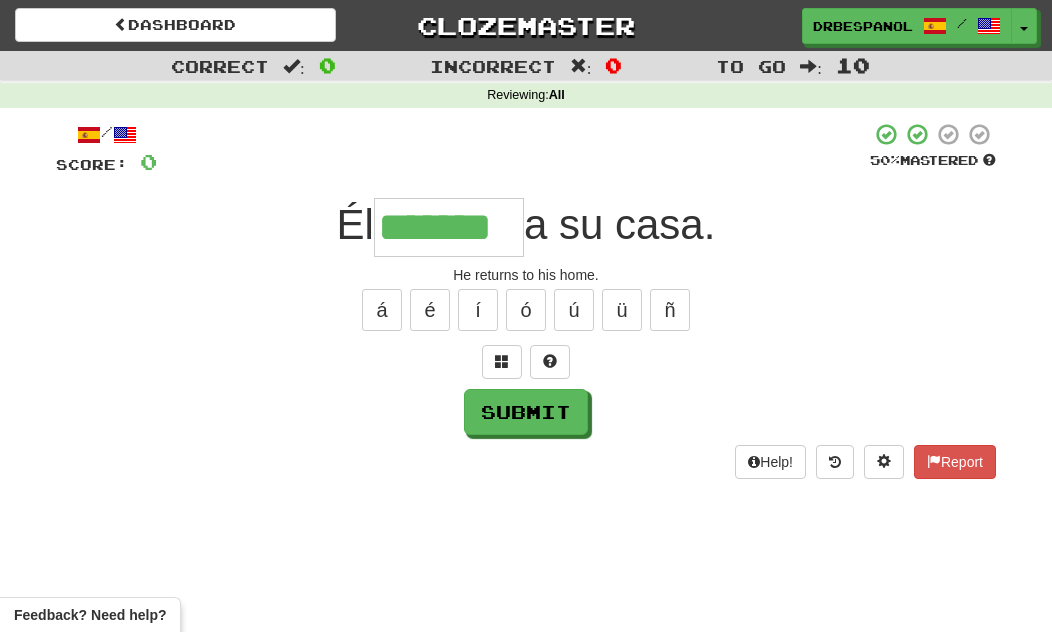 type on "*******" 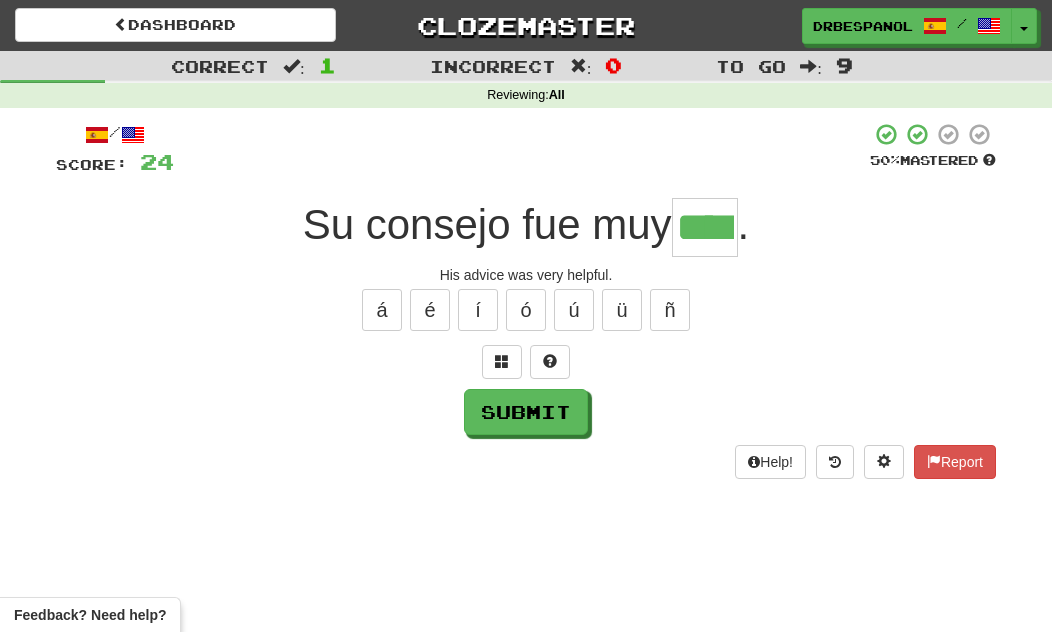 type on "****" 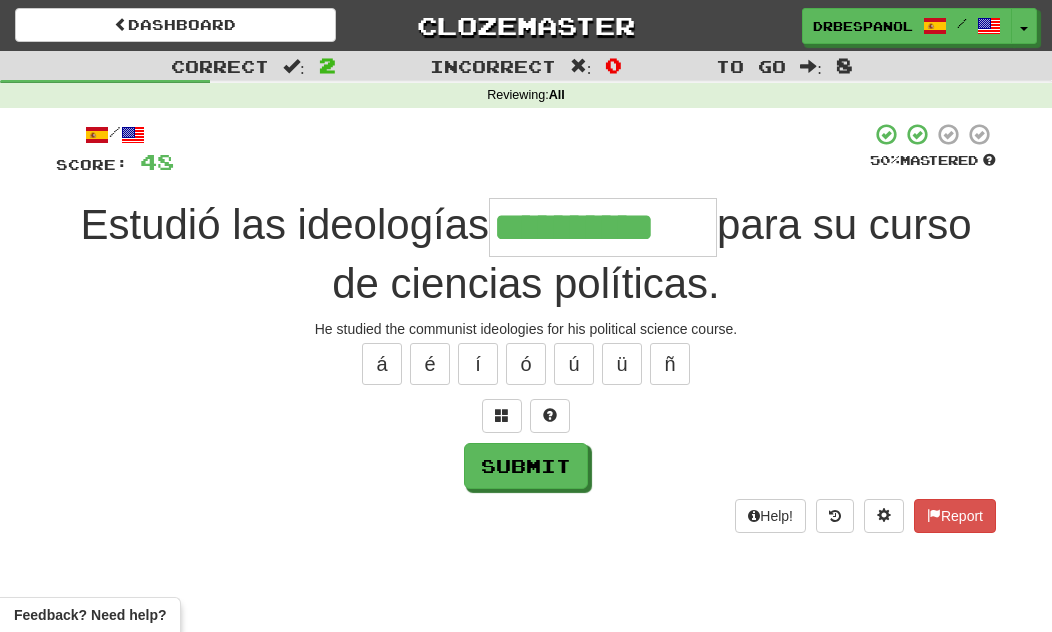 type on "**********" 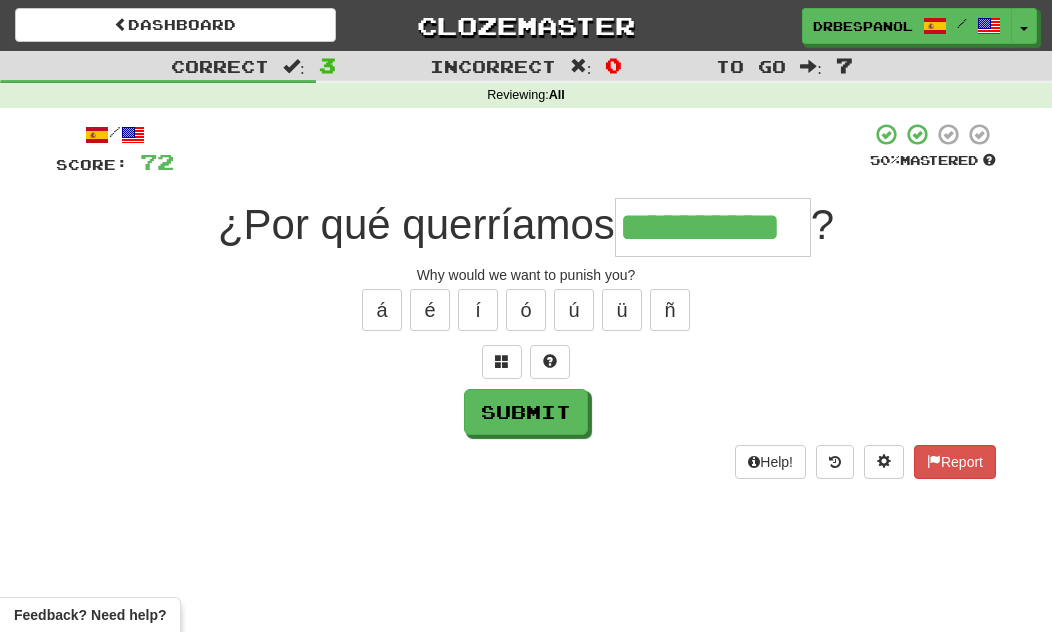 type on "**********" 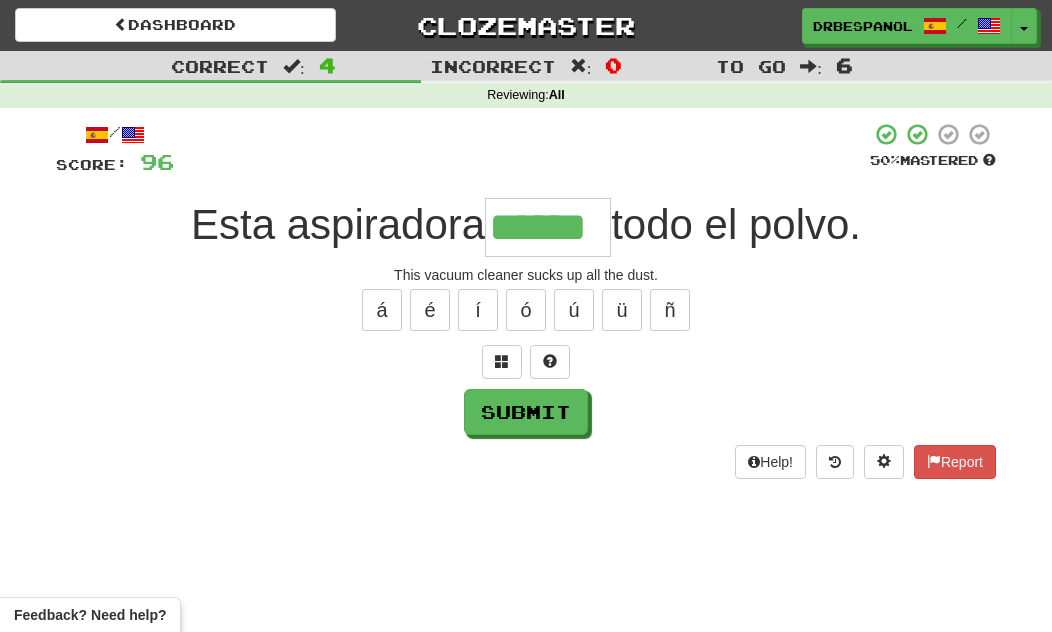 type on "******" 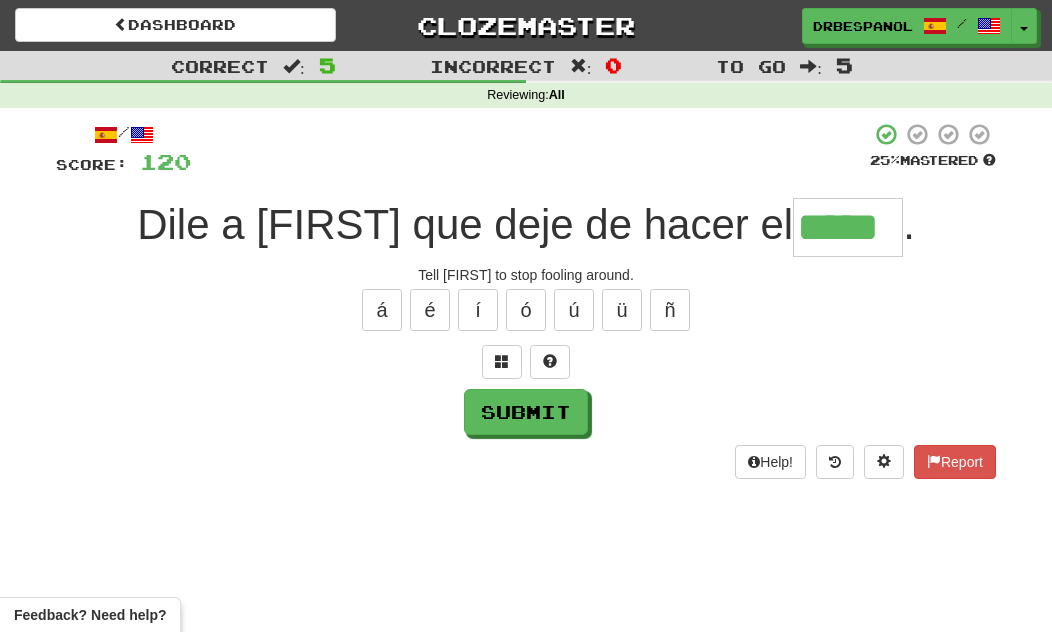 type on "*****" 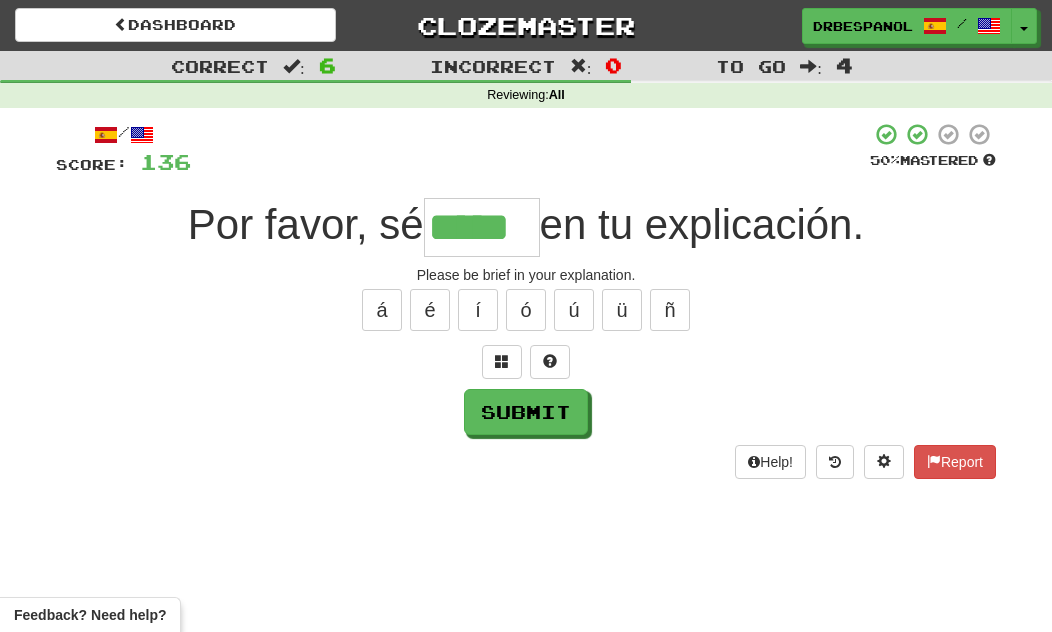 type on "*****" 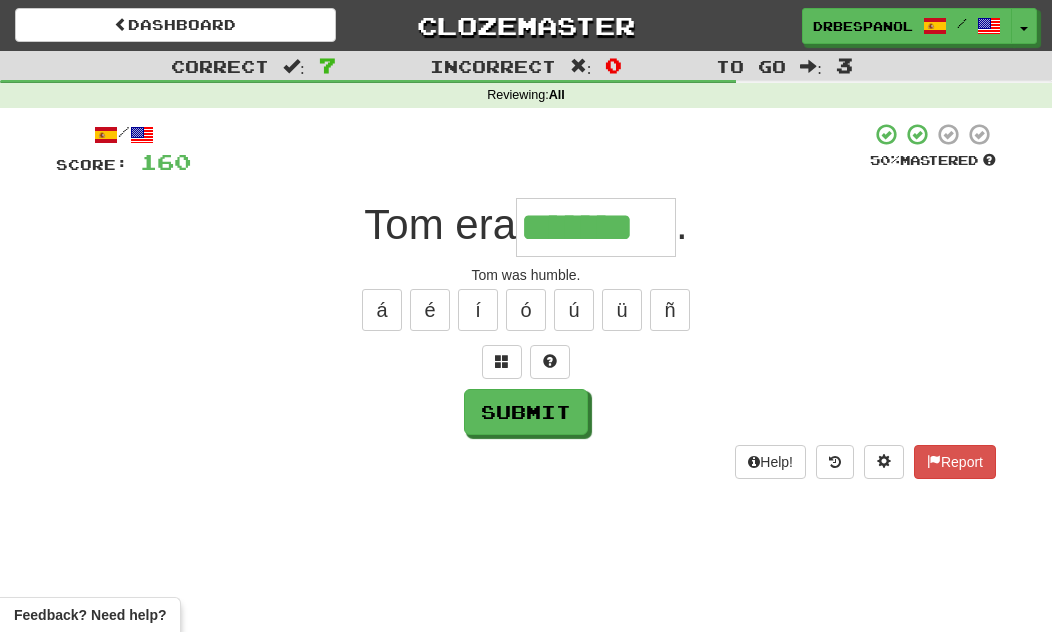 type on "*******" 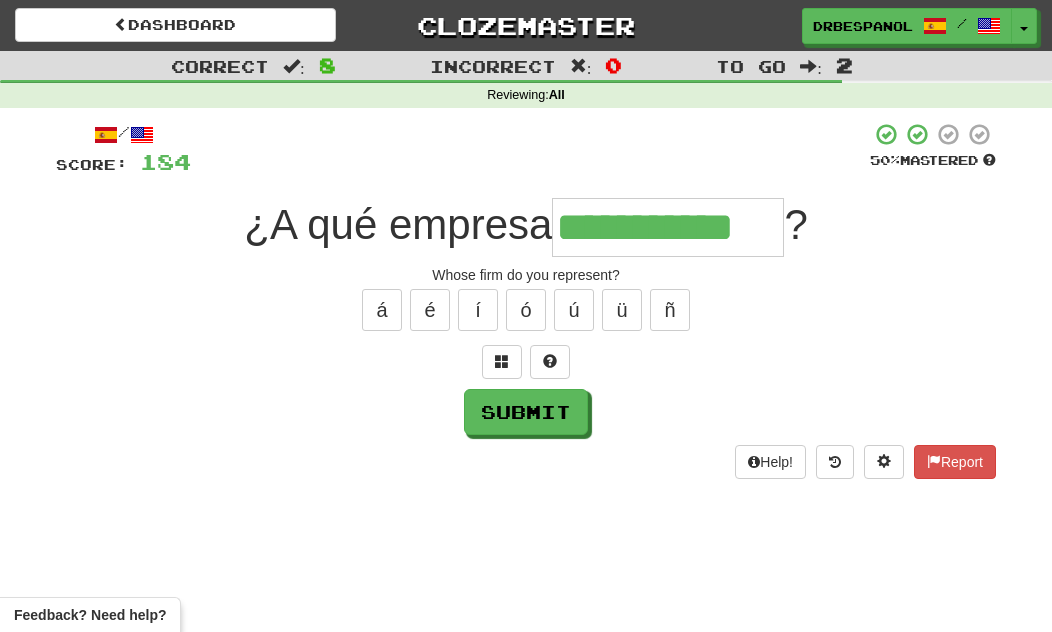 type on "**********" 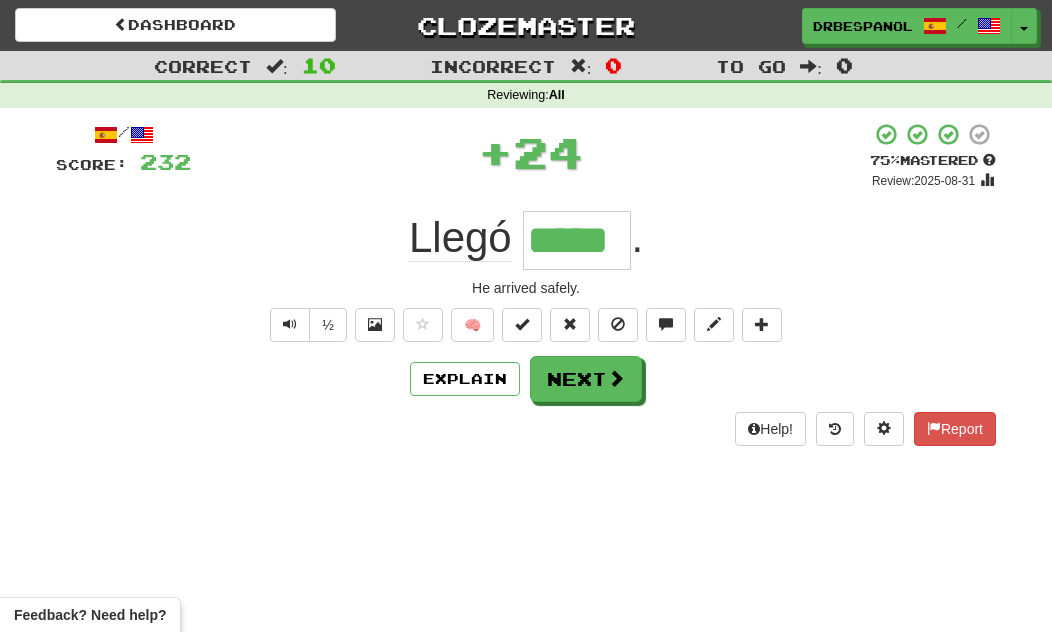 type on "*****" 